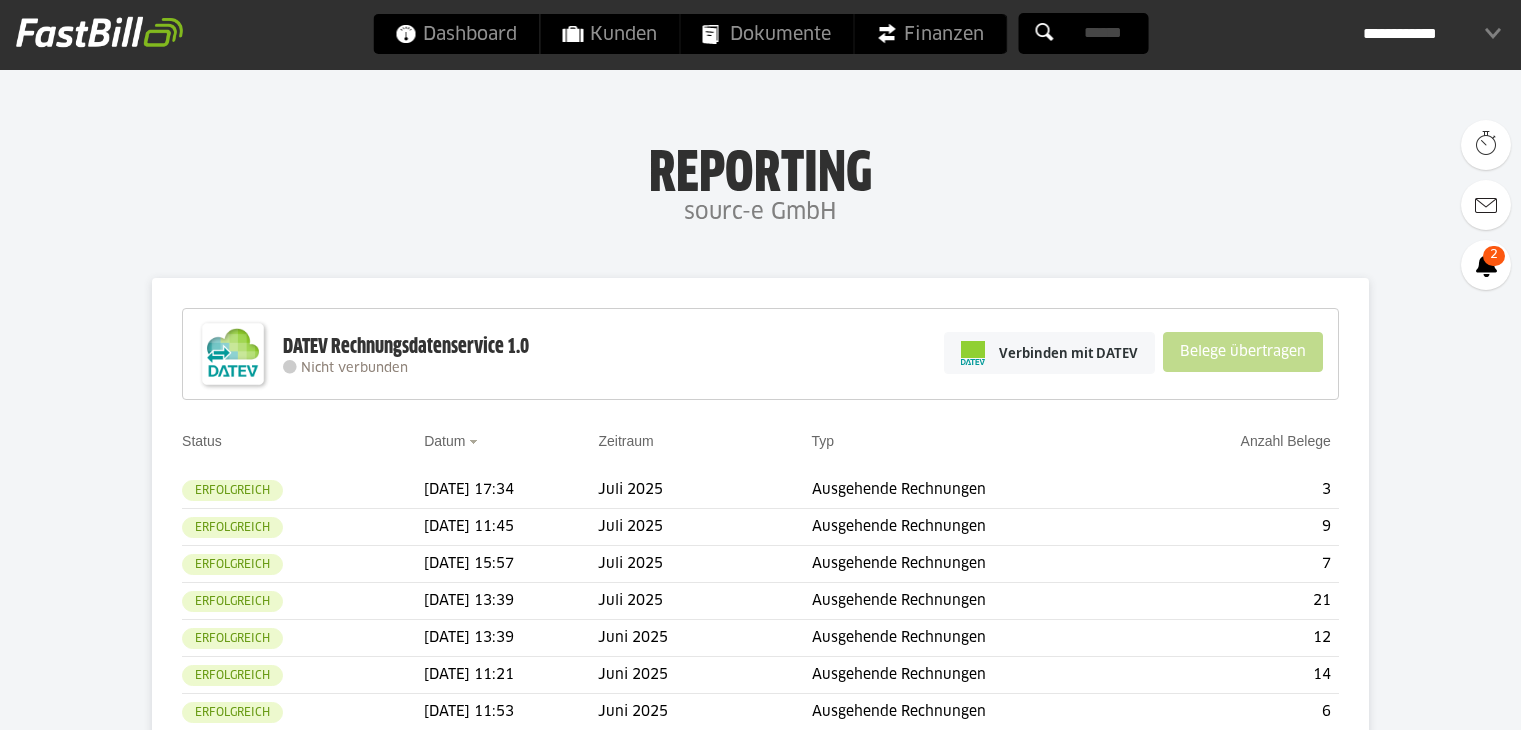 scroll, scrollTop: 0, scrollLeft: 0, axis: both 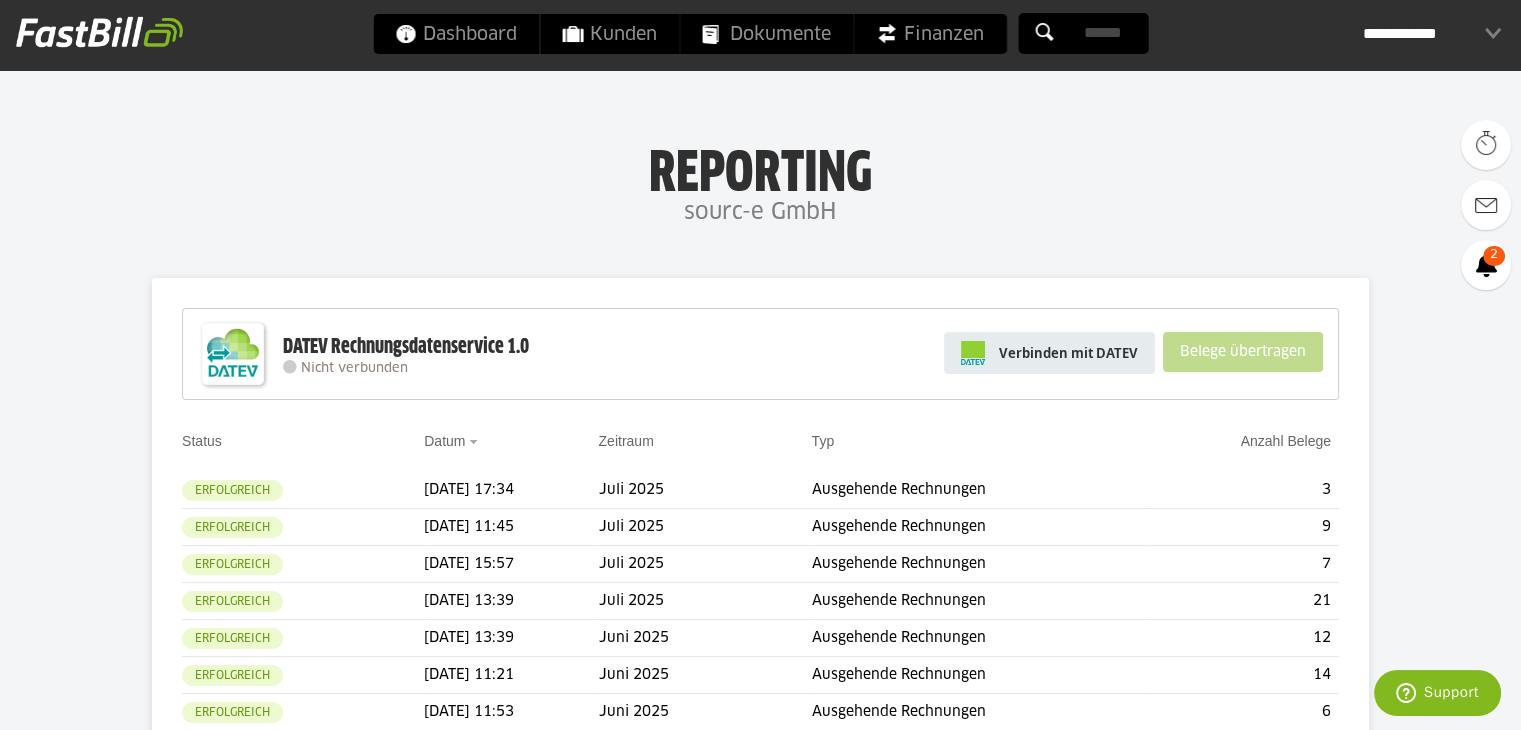click on "Verbinden mit DATEV" at bounding box center (1068, 353) 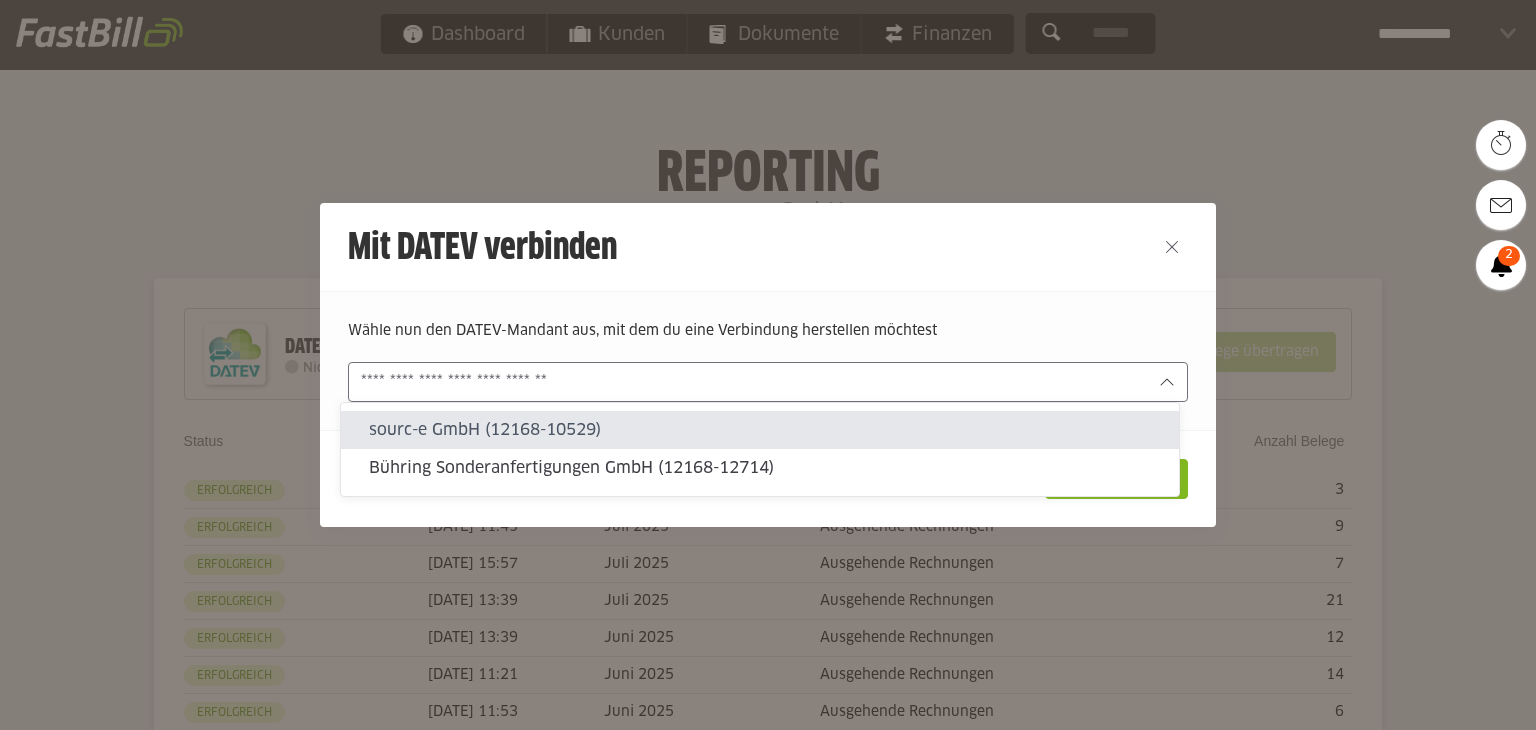 scroll, scrollTop: 0, scrollLeft: 0, axis: both 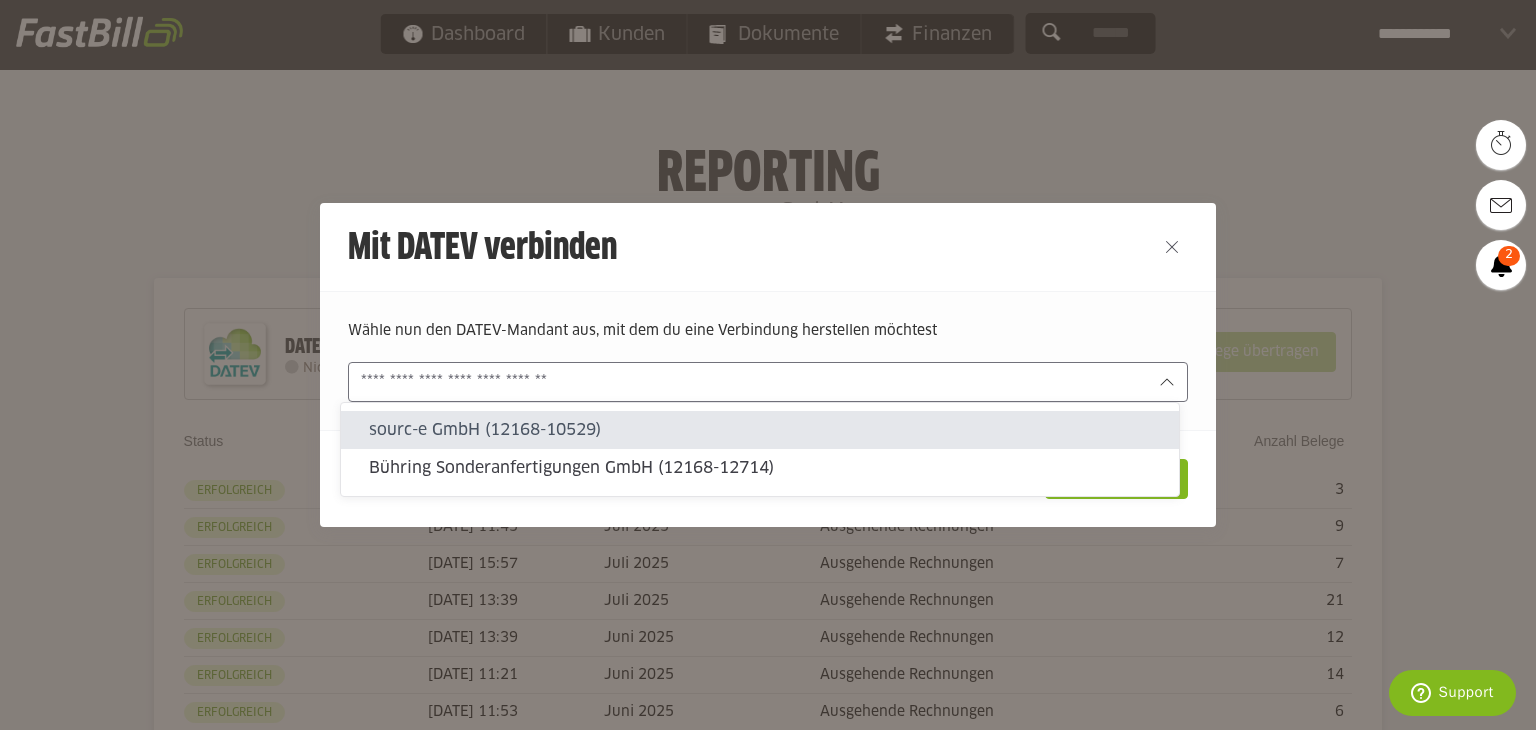 click on "sourc-e GmbH (12168-10529)" at bounding box center (766, 430) 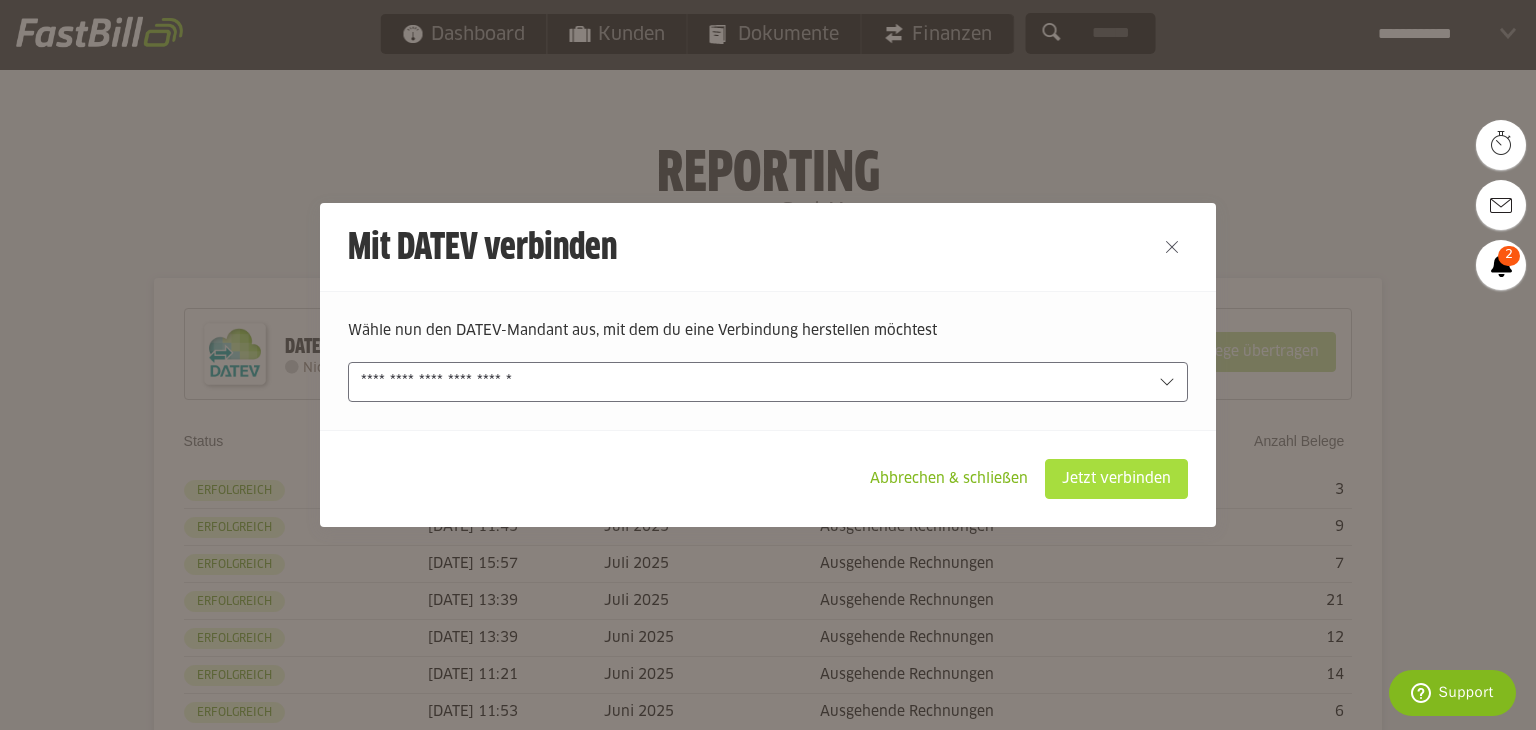 click on "Jetzt verbinden" at bounding box center [1116, 479] 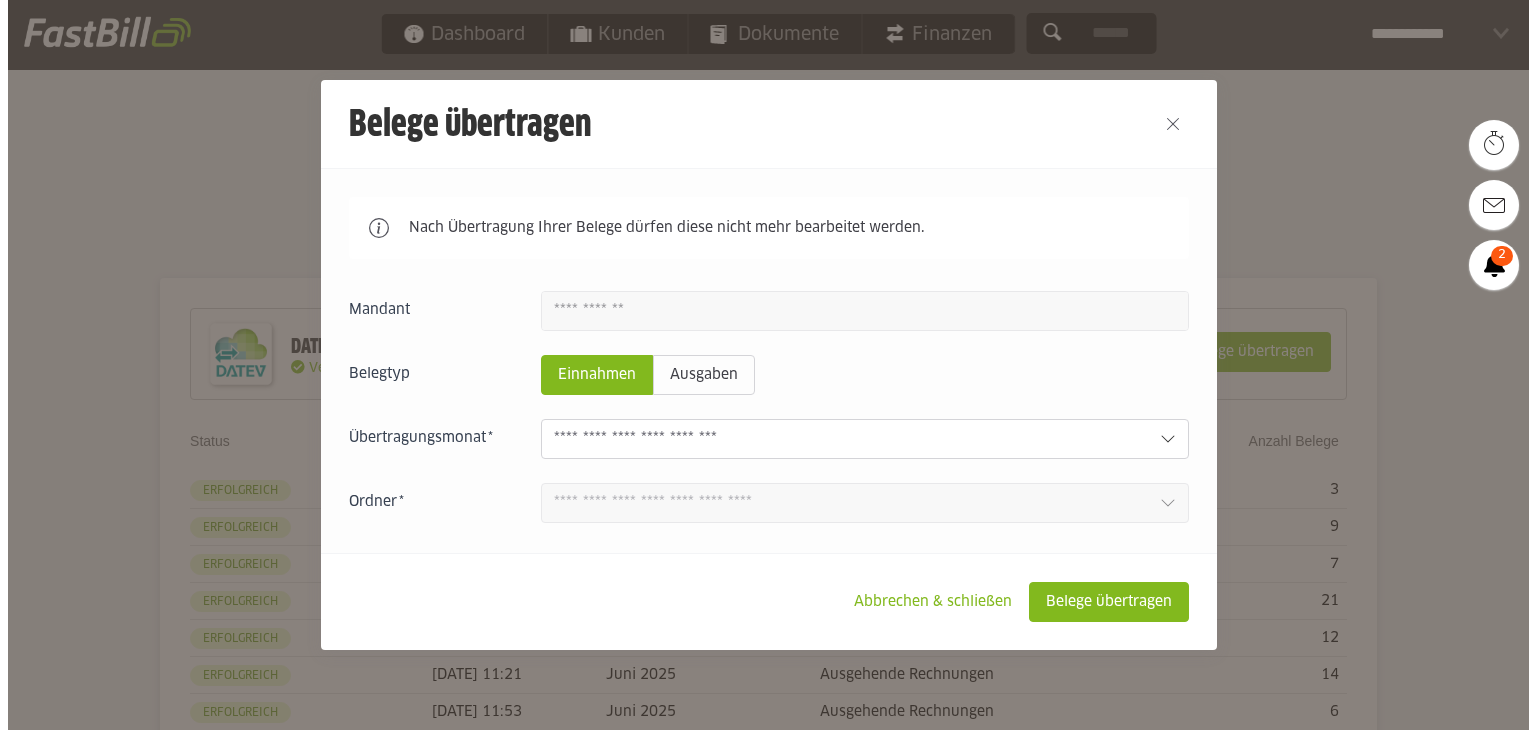scroll, scrollTop: 0, scrollLeft: 0, axis: both 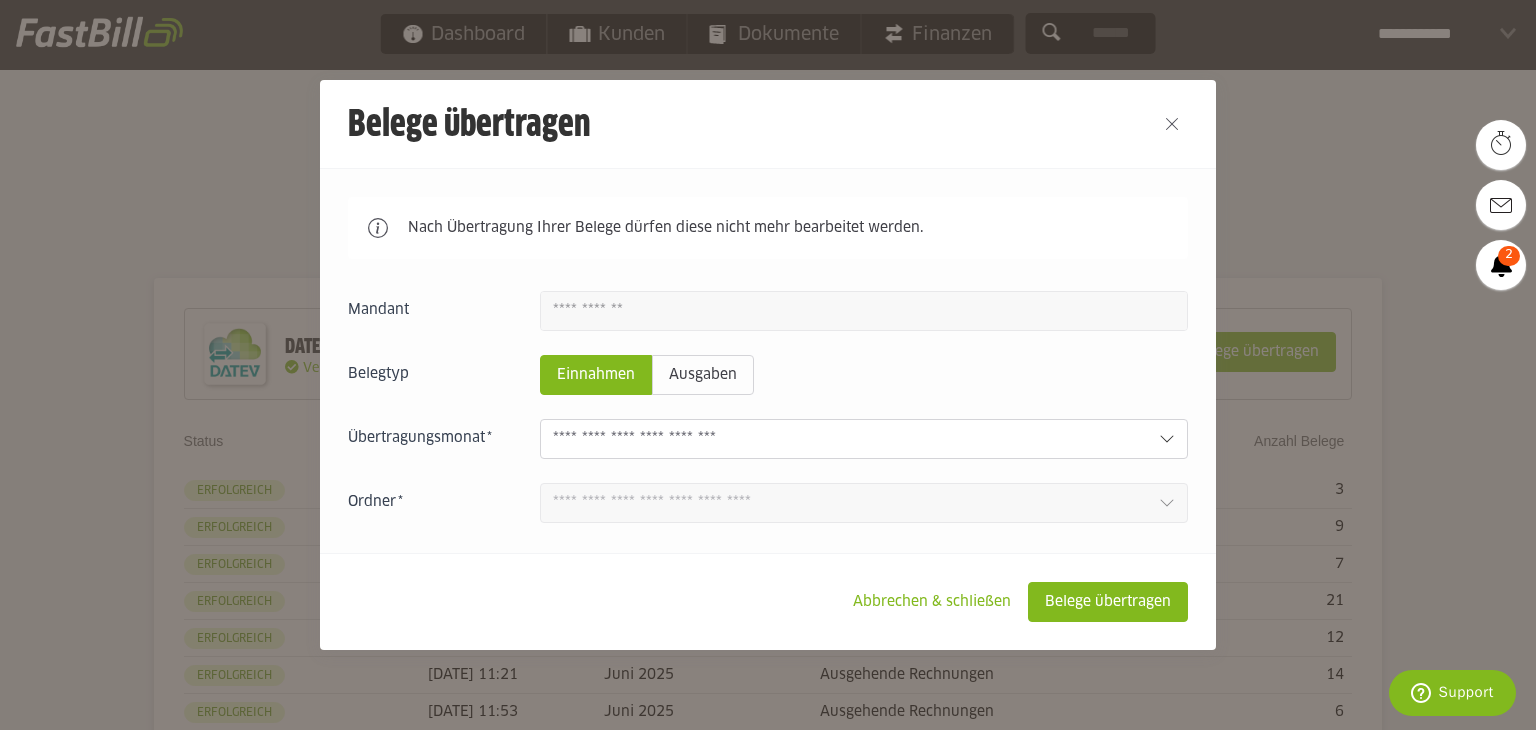 click 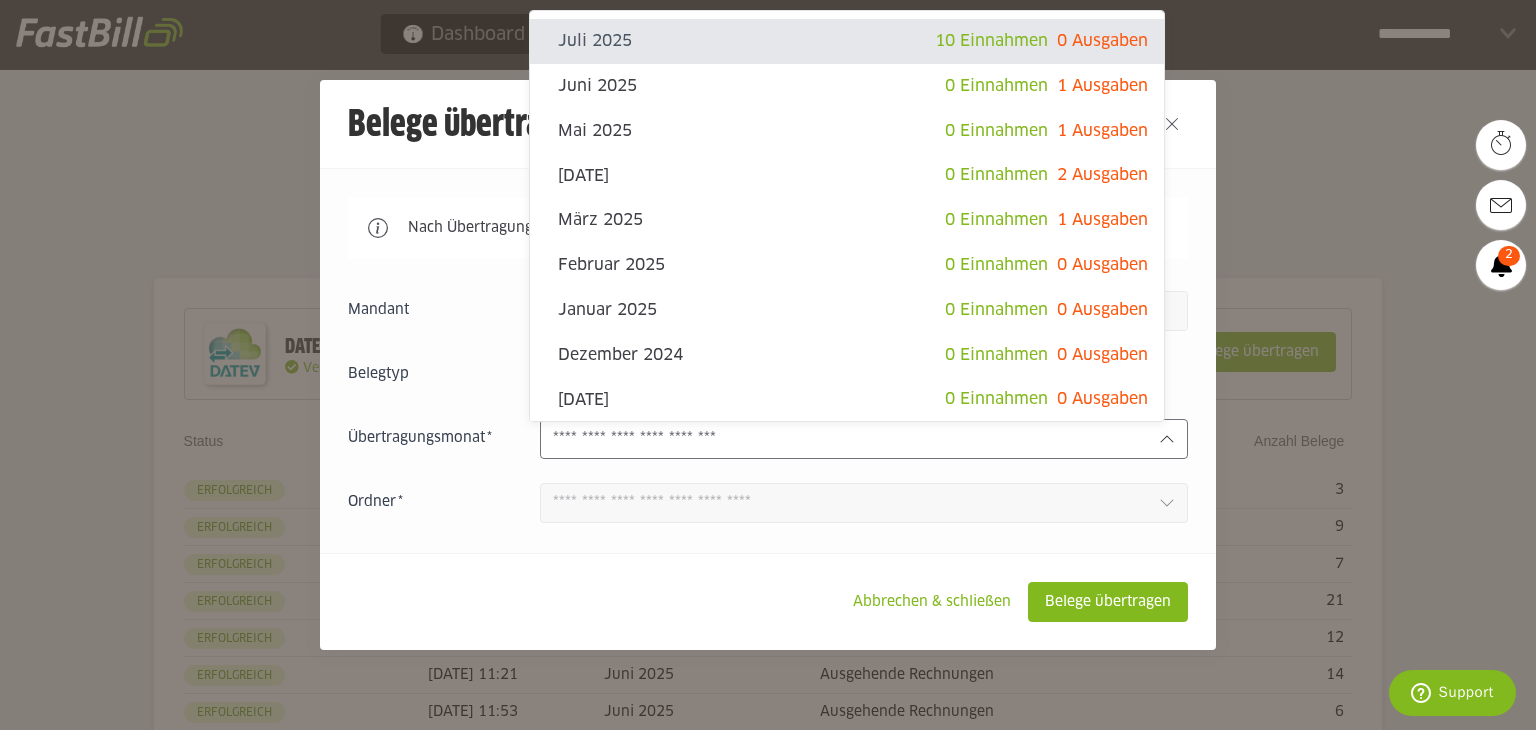 click on "Juli 2025" 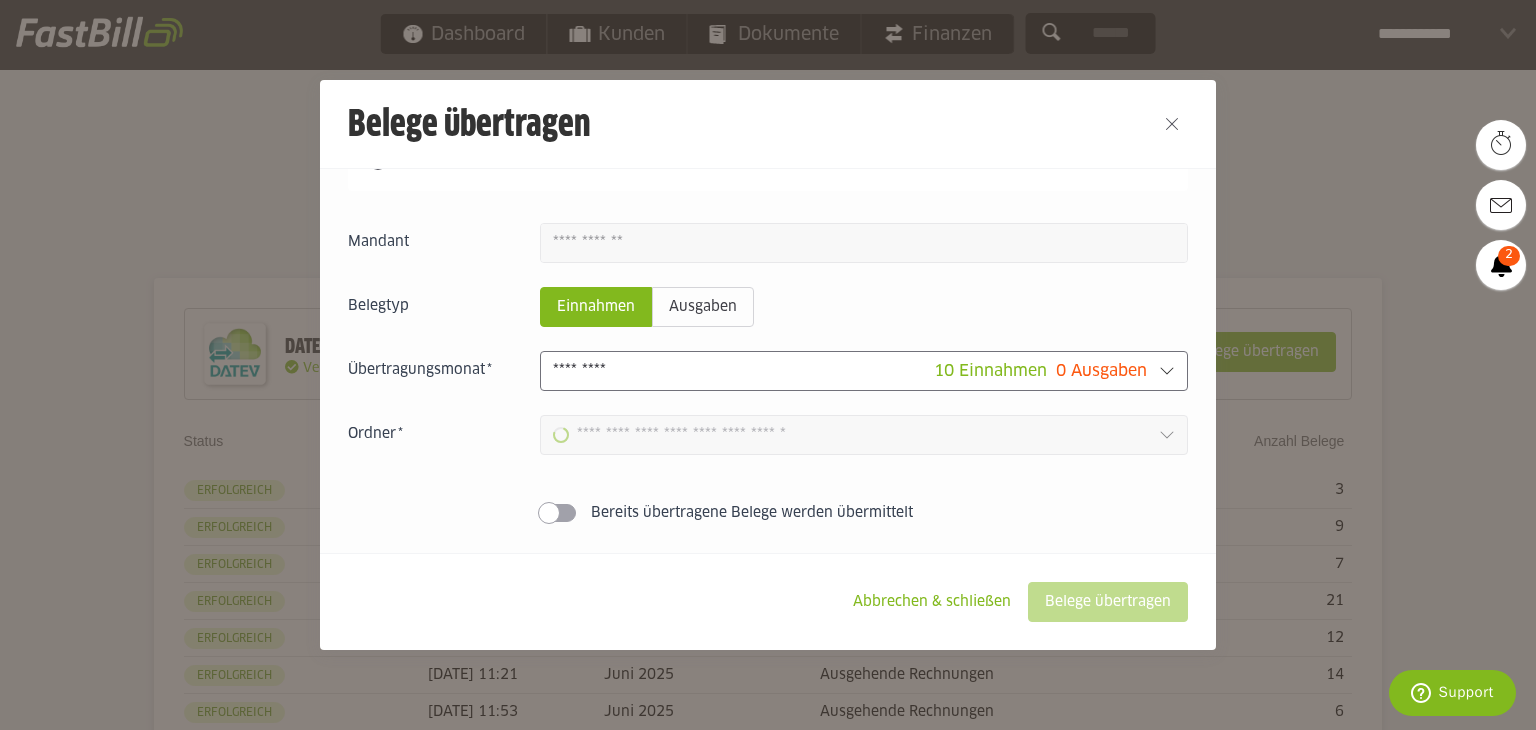 type on "**********" 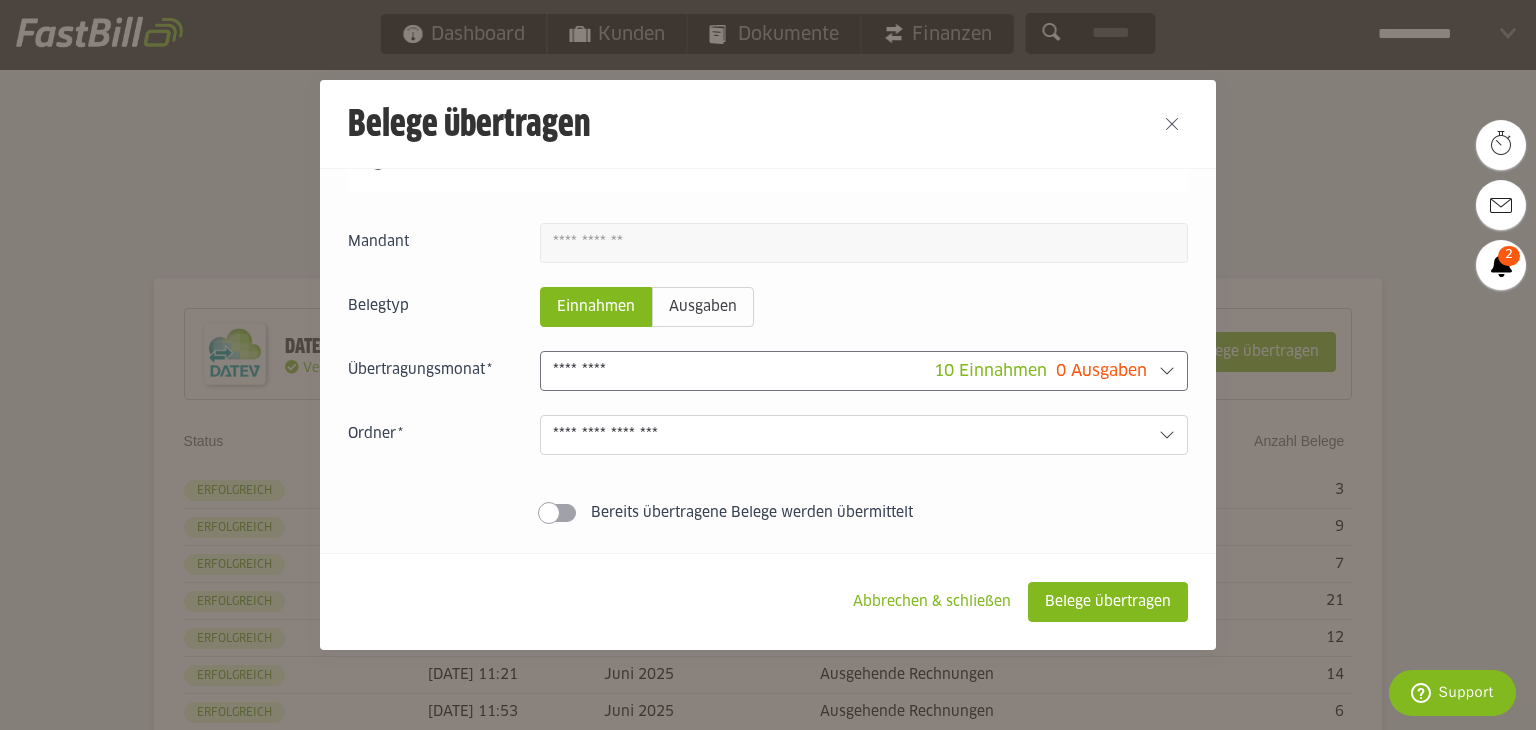 scroll, scrollTop: 78, scrollLeft: 0, axis: vertical 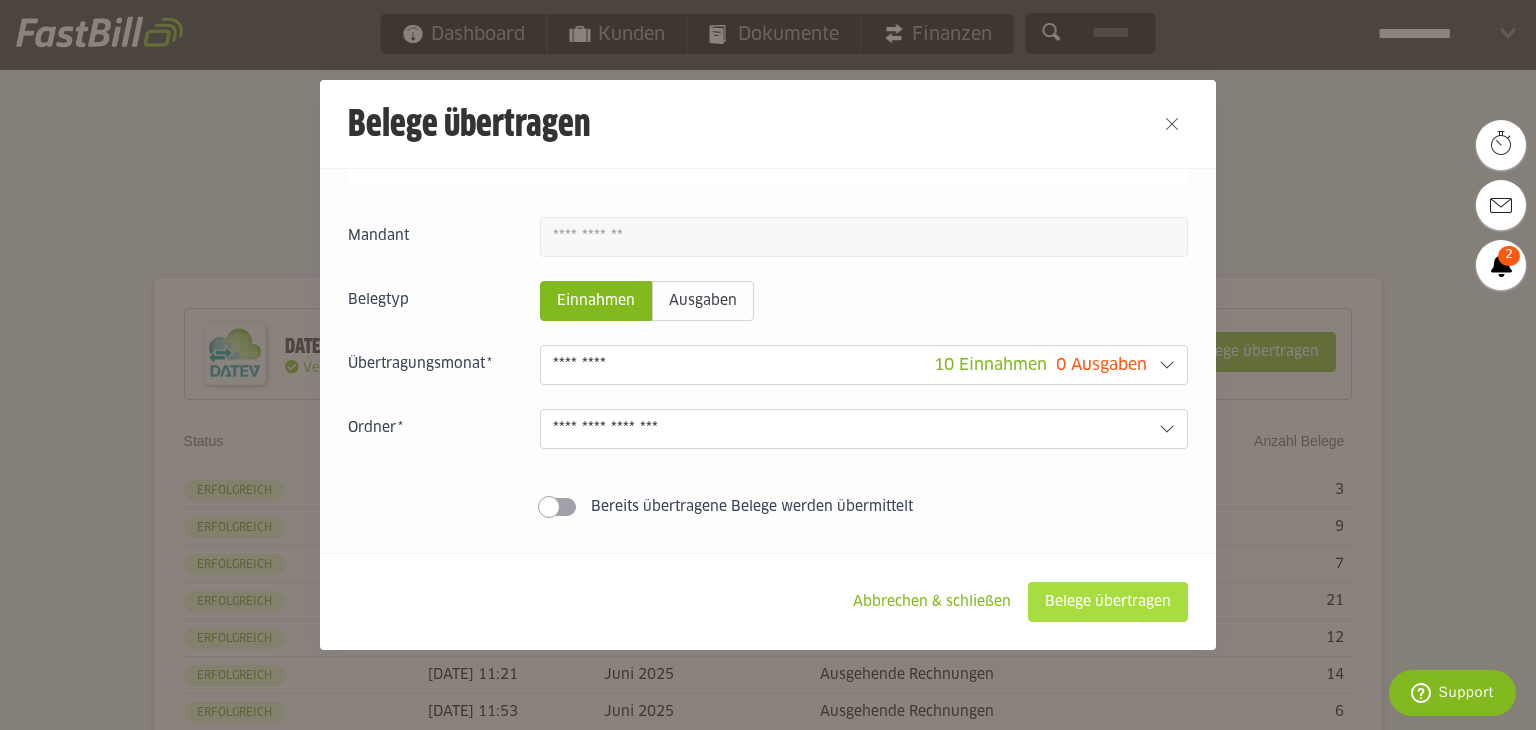 click on "Belege übertragen" at bounding box center [1108, 602] 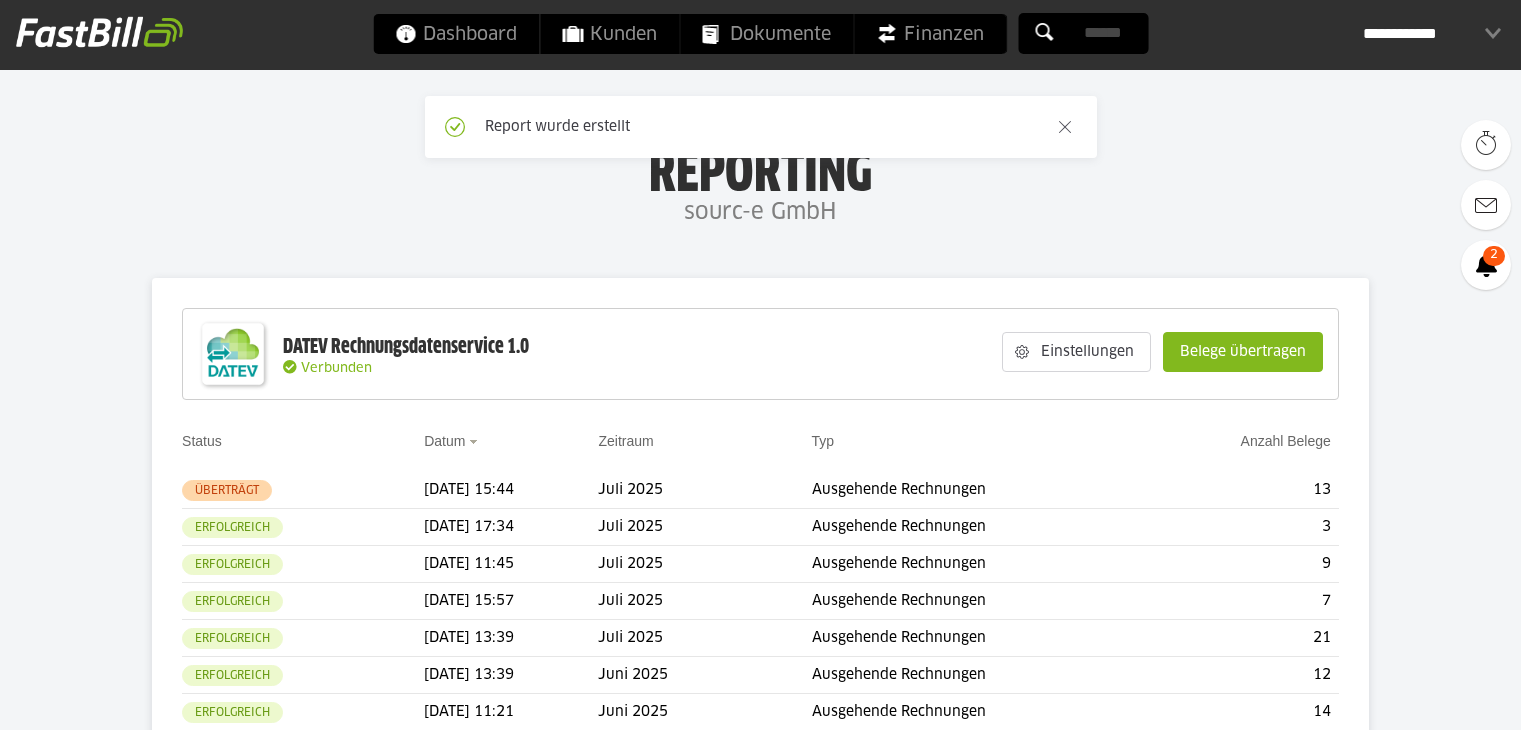 scroll, scrollTop: 0, scrollLeft: 0, axis: both 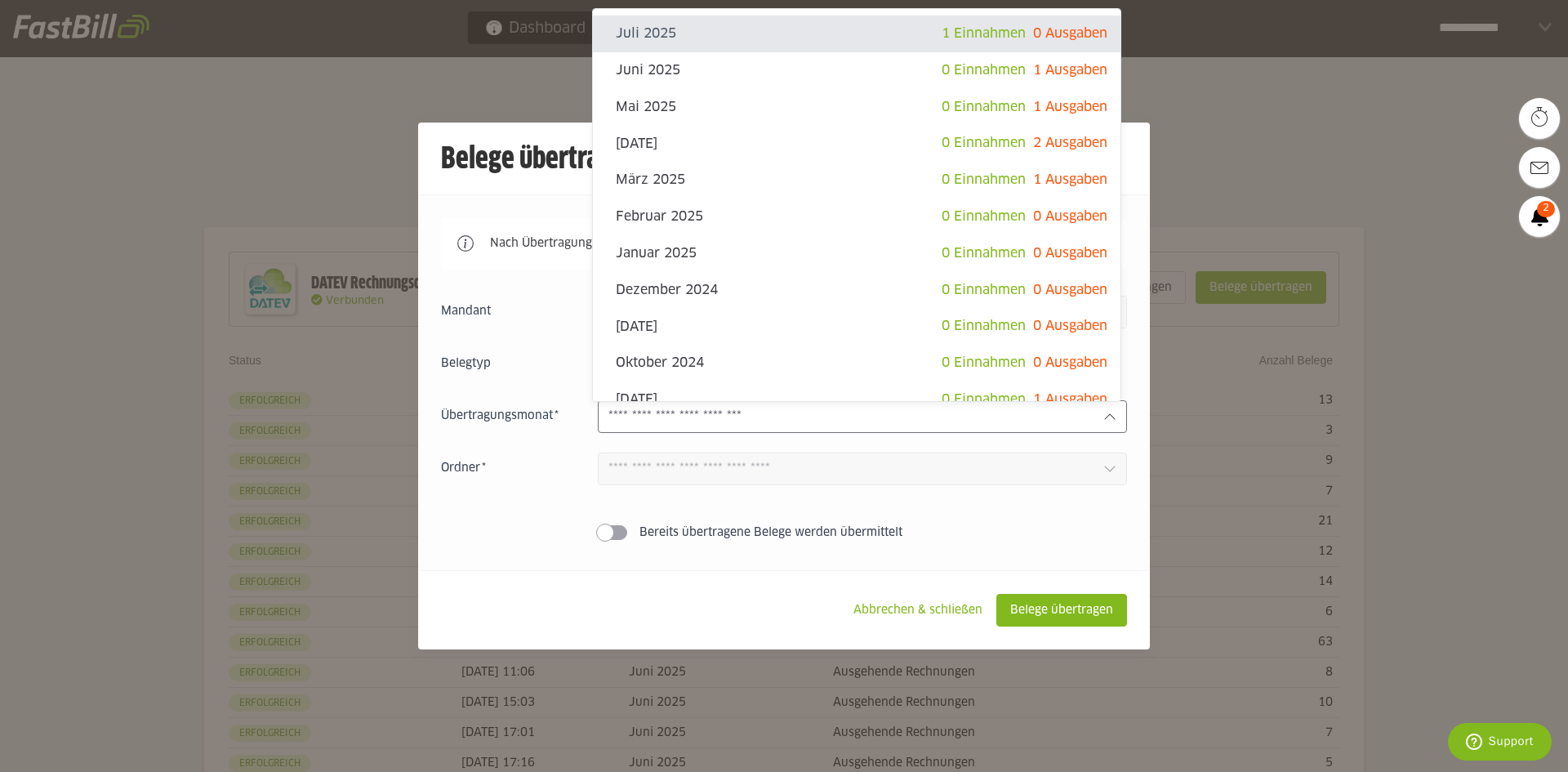 click 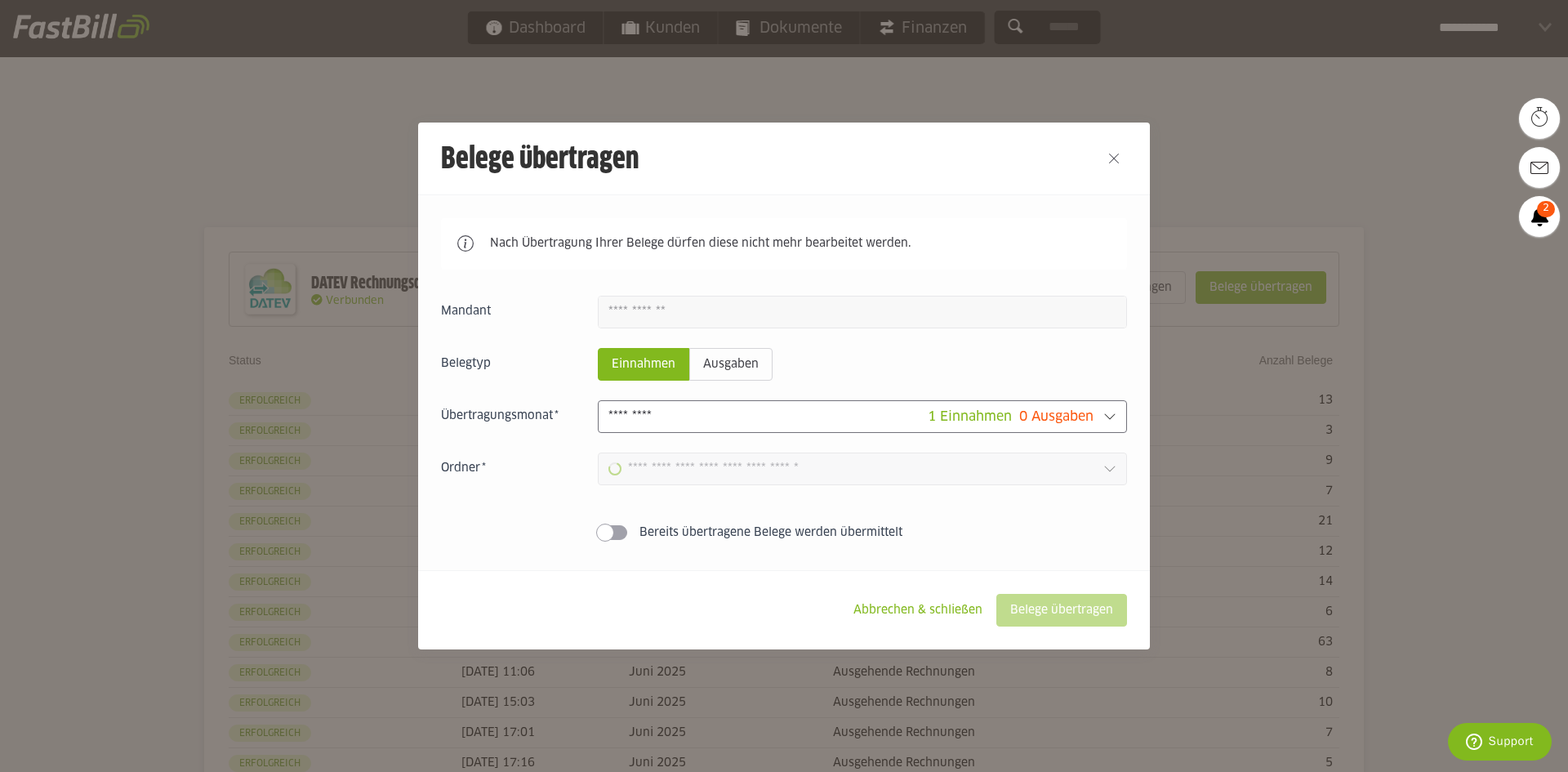 type on "**********" 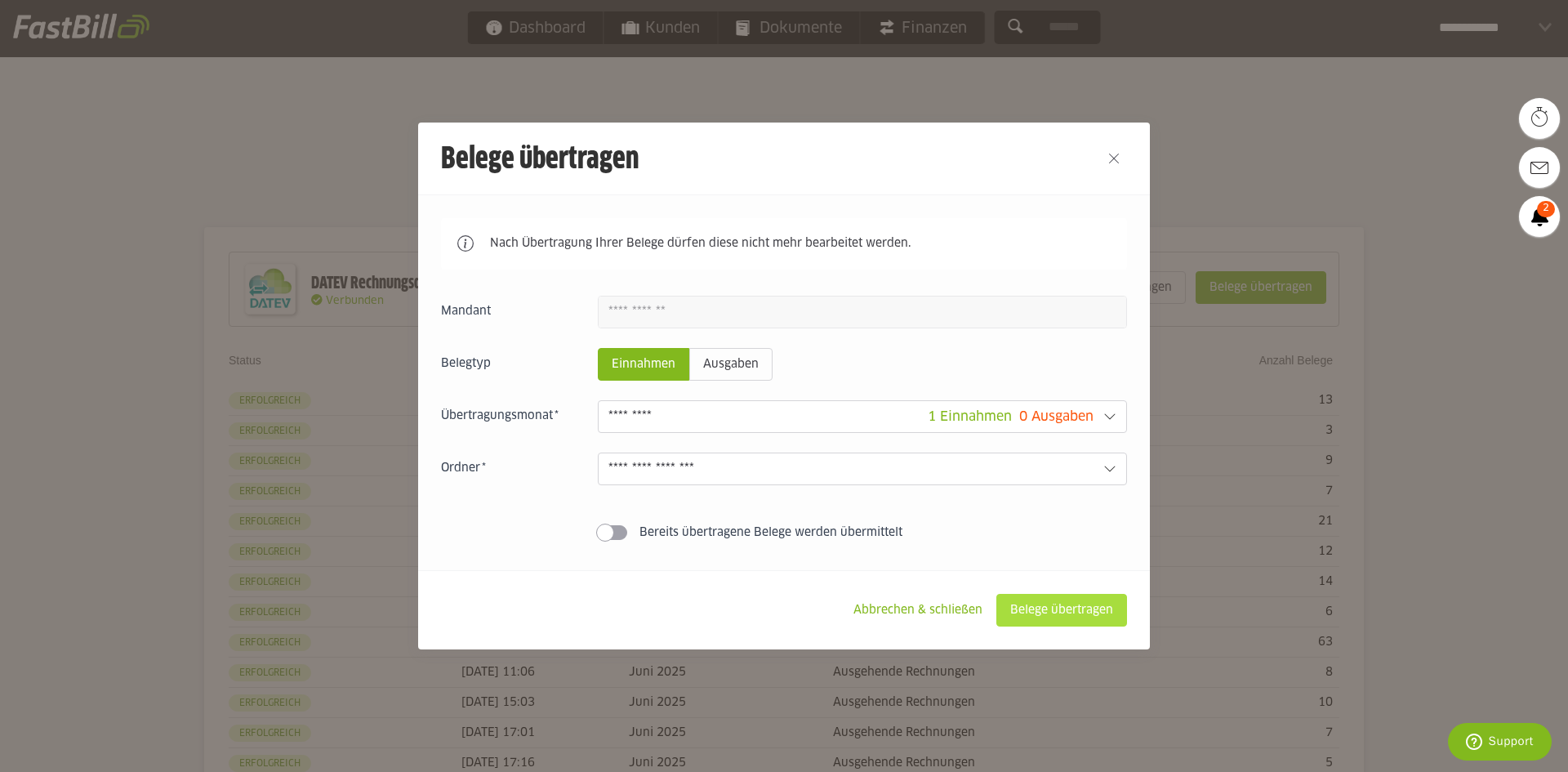 click on "Belege übertragen" at bounding box center (1062, 610) 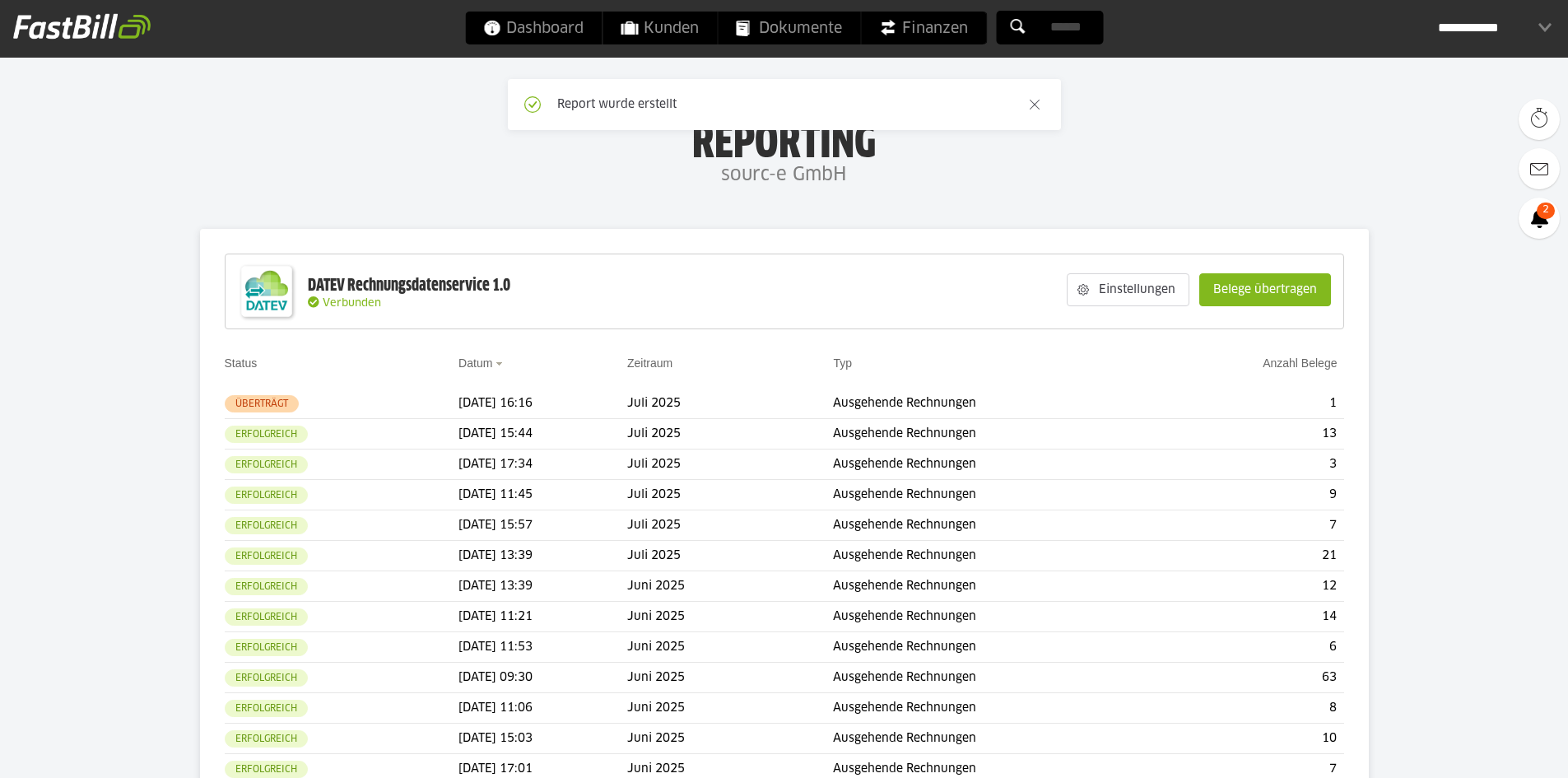 scroll, scrollTop: 0, scrollLeft: 0, axis: both 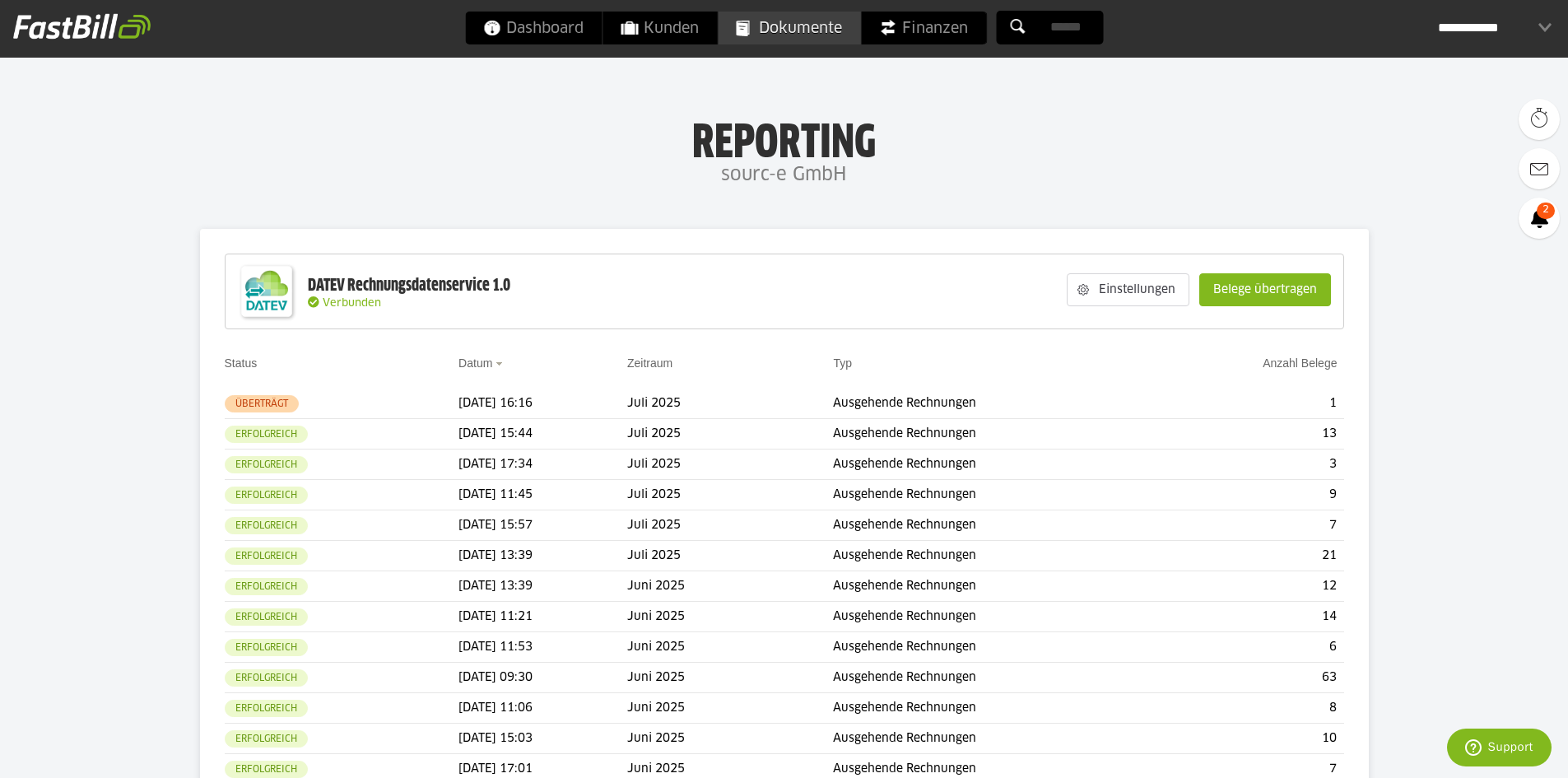 click on "Dokumente" at bounding box center (789, 28) 